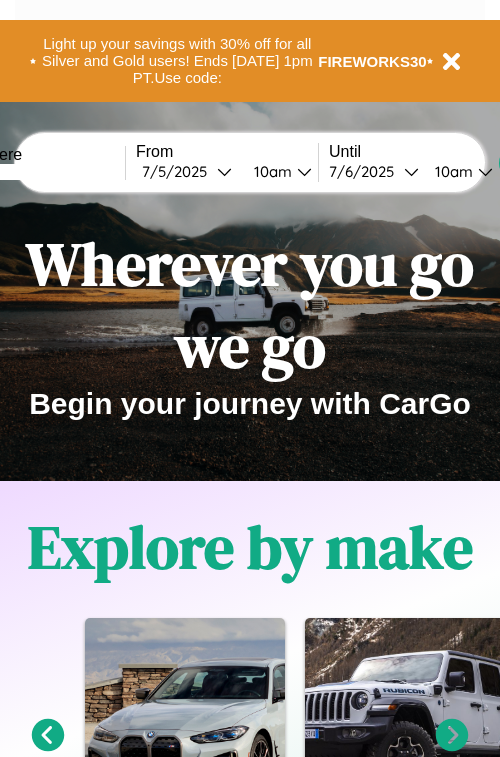 scroll, scrollTop: 0, scrollLeft: 0, axis: both 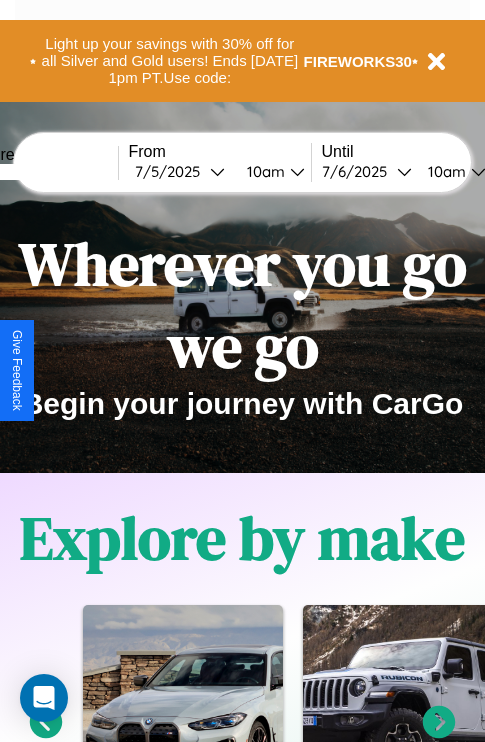 click at bounding box center [43, 172] 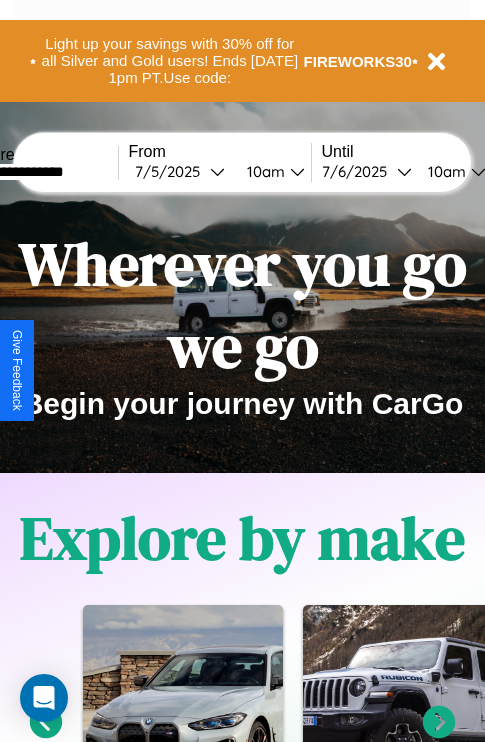 type on "**********" 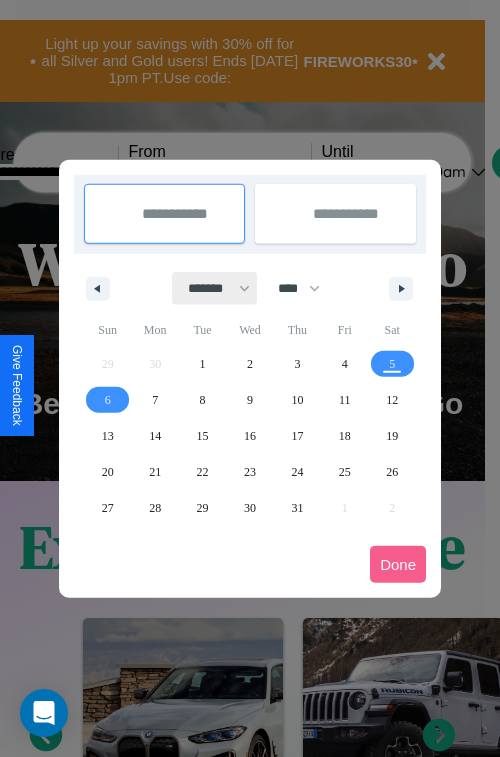 click on "******* ******** ***** ***** *** **** **** ****** ********* ******* ******** ********" at bounding box center (215, 288) 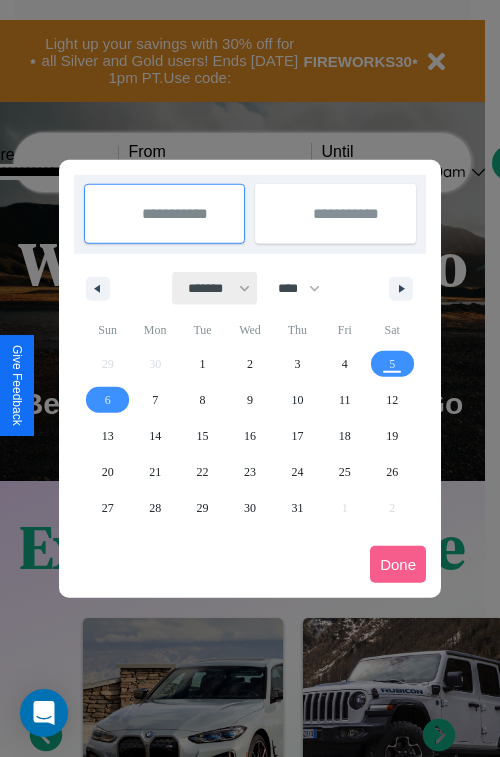 select on "*" 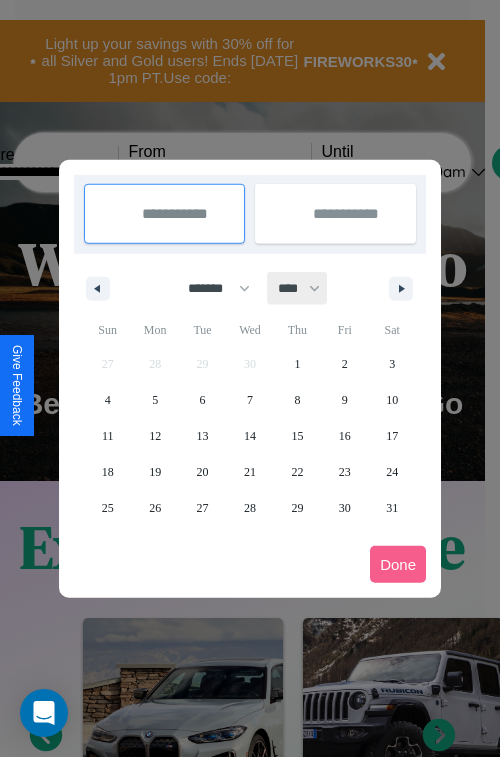 click on "**** **** **** **** **** **** **** **** **** **** **** **** **** **** **** **** **** **** **** **** **** **** **** **** **** **** **** **** **** **** **** **** **** **** **** **** **** **** **** **** **** **** **** **** **** **** **** **** **** **** **** **** **** **** **** **** **** **** **** **** **** **** **** **** **** **** **** **** **** **** **** **** **** **** **** **** **** **** **** **** **** **** **** **** **** **** **** **** **** **** **** **** **** **** **** **** **** **** **** **** **** **** **** **** **** **** **** **** **** **** **** **** **** **** **** **** **** **** **** **** ****" at bounding box center [298, 288] 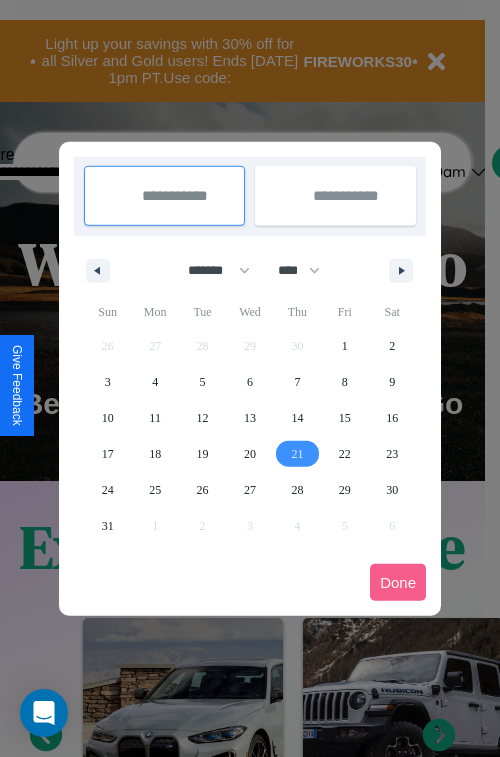 click on "21" at bounding box center [297, 454] 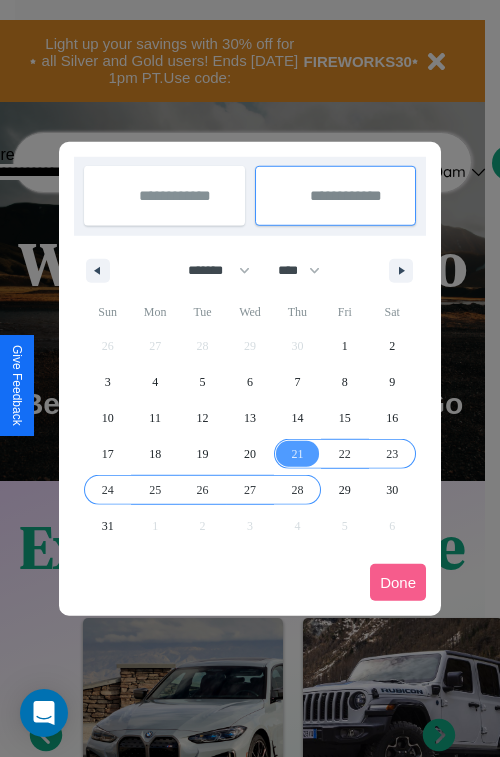 click on "28" at bounding box center (297, 490) 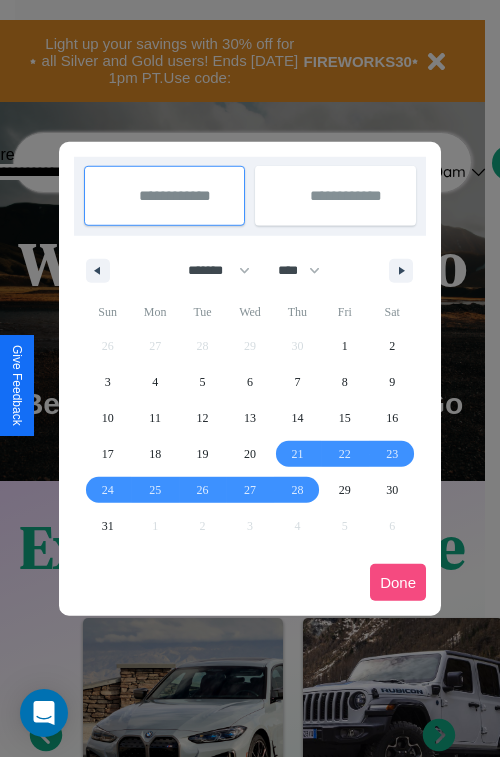 click on "Done" at bounding box center [398, 582] 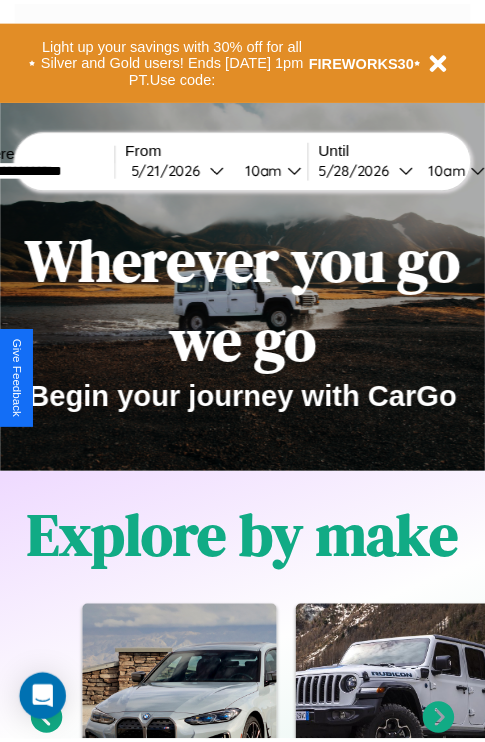 scroll, scrollTop: 0, scrollLeft: 75, axis: horizontal 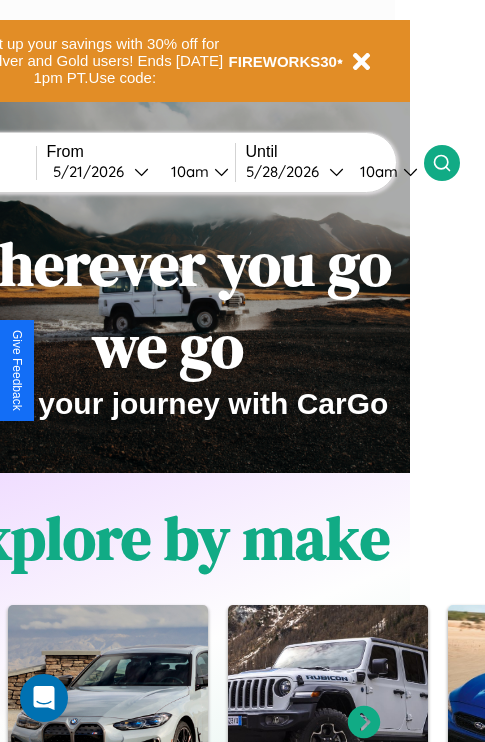 click 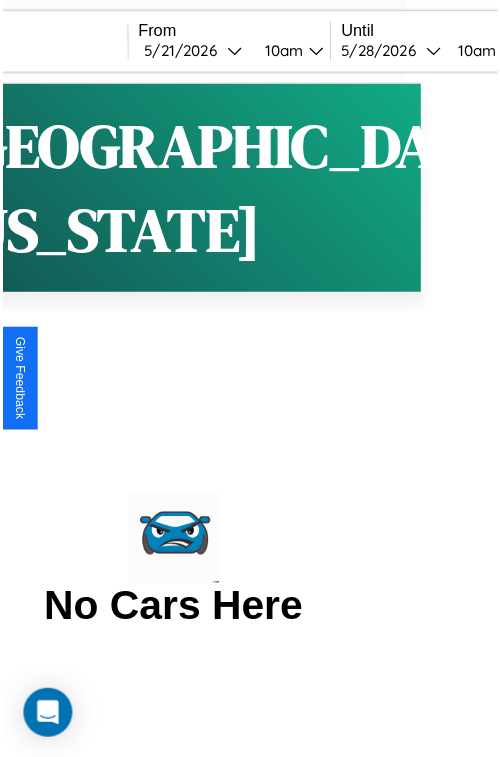 scroll, scrollTop: 0, scrollLeft: 0, axis: both 